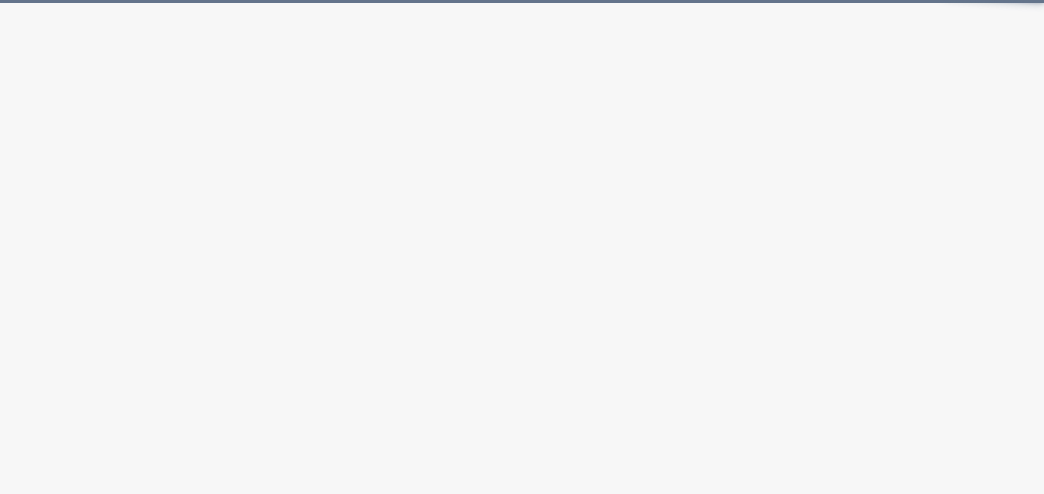 scroll, scrollTop: 0, scrollLeft: 0, axis: both 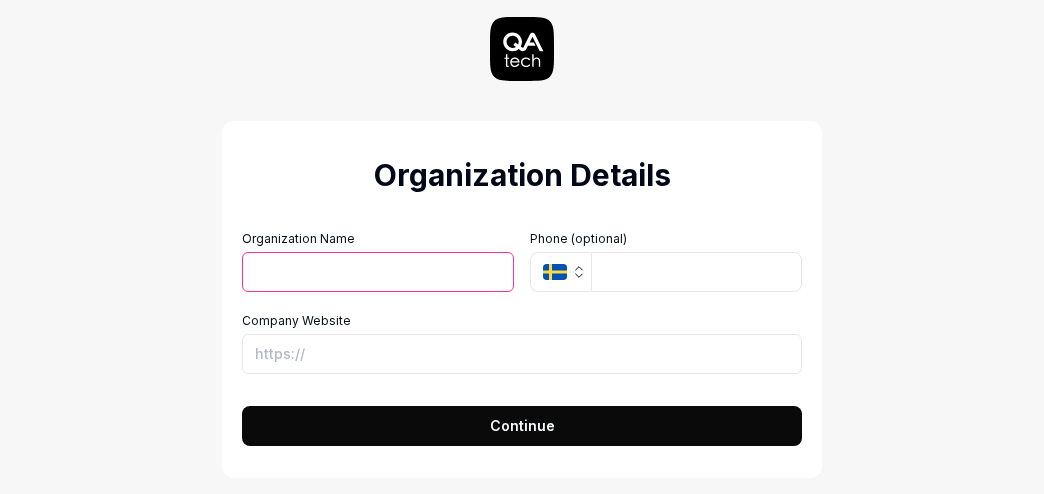 click on "Organization Details Organization Name Goh Hong Bee Organization Logo (Square minimum 256x256px) Click to upload   or drag and drop SVG, PNG, JPG or GIF Phone (optional) SE Company Website Continue" at bounding box center (522, 247) 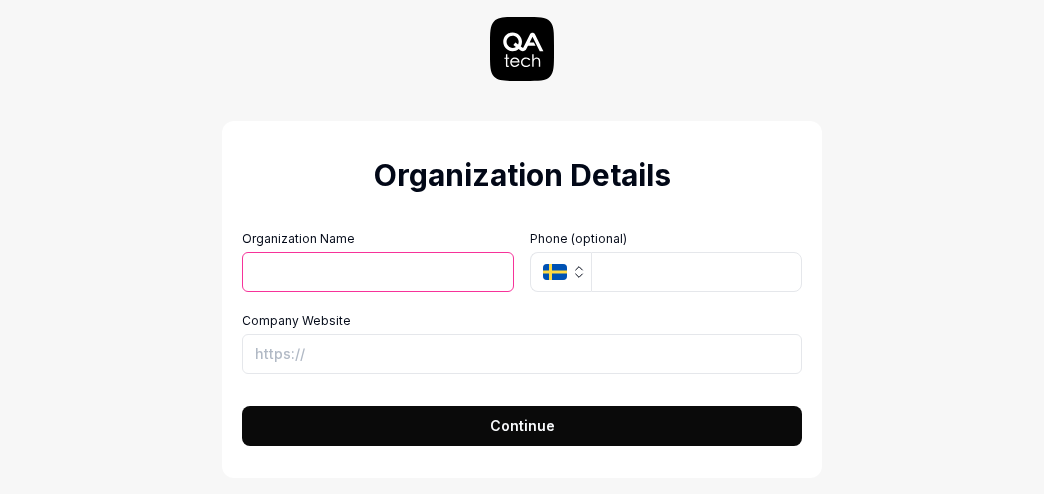 click 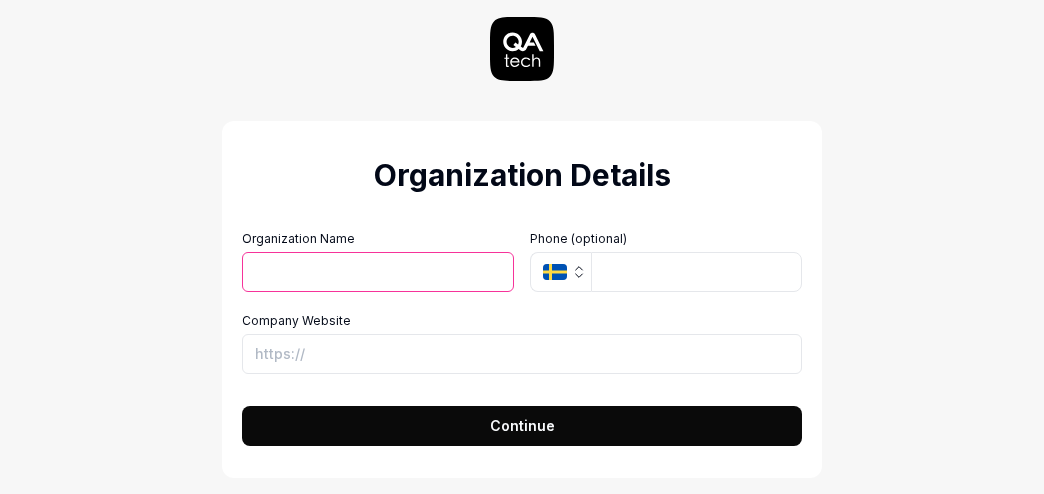 click on "Organization Details Organization Name Goh Hong Bee Organization Logo (Square minimum 256x256px) Click to upload   or drag and drop SVG, PNG, JPG or GIF Phone (optional) SE Company Website Continue" at bounding box center [522, 247] 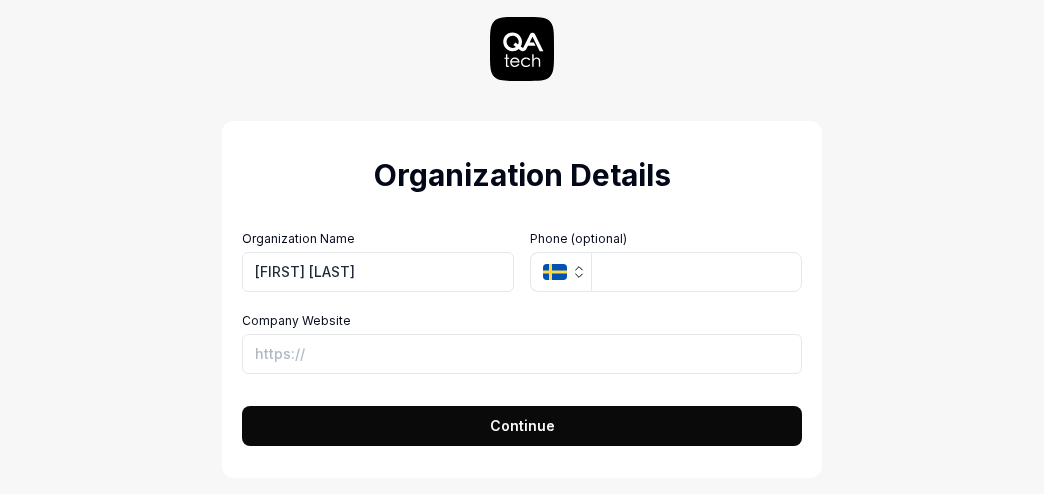 click 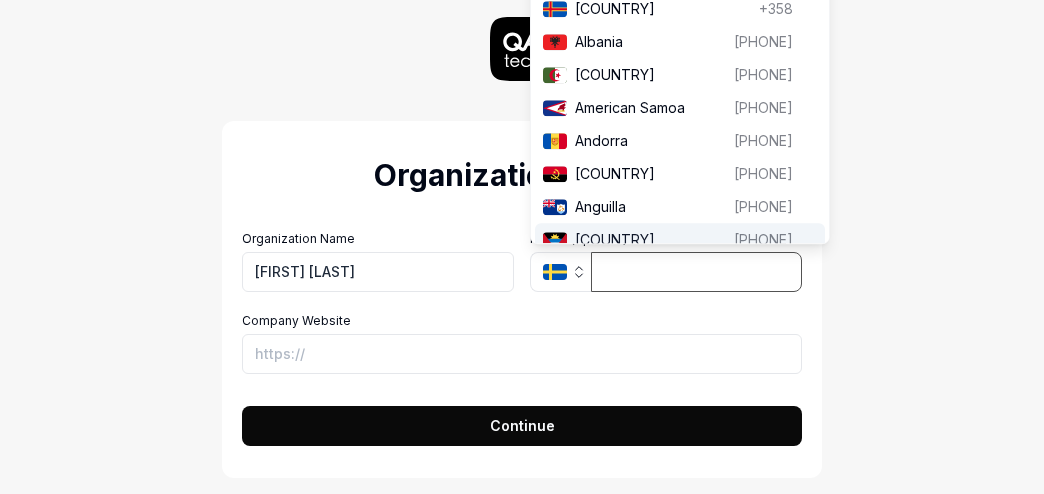 click at bounding box center (696, 272) 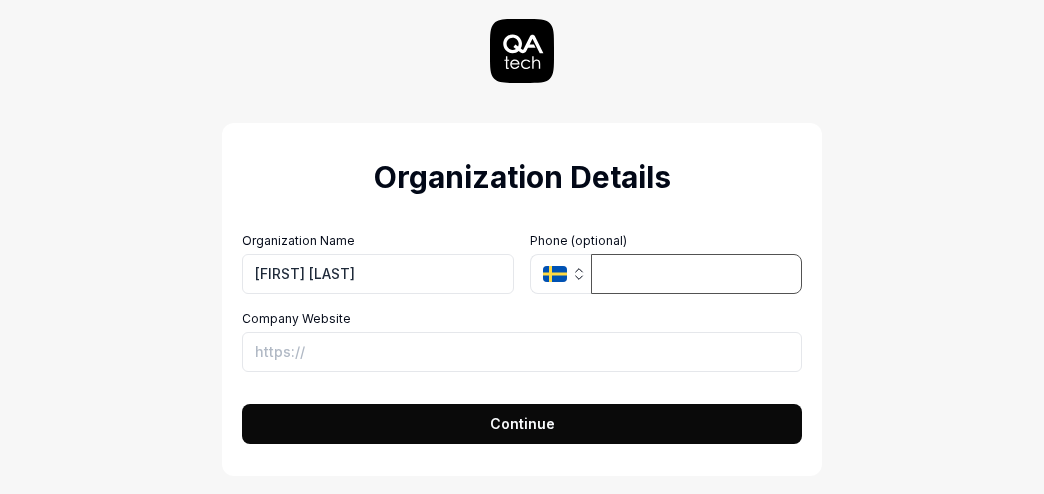 type 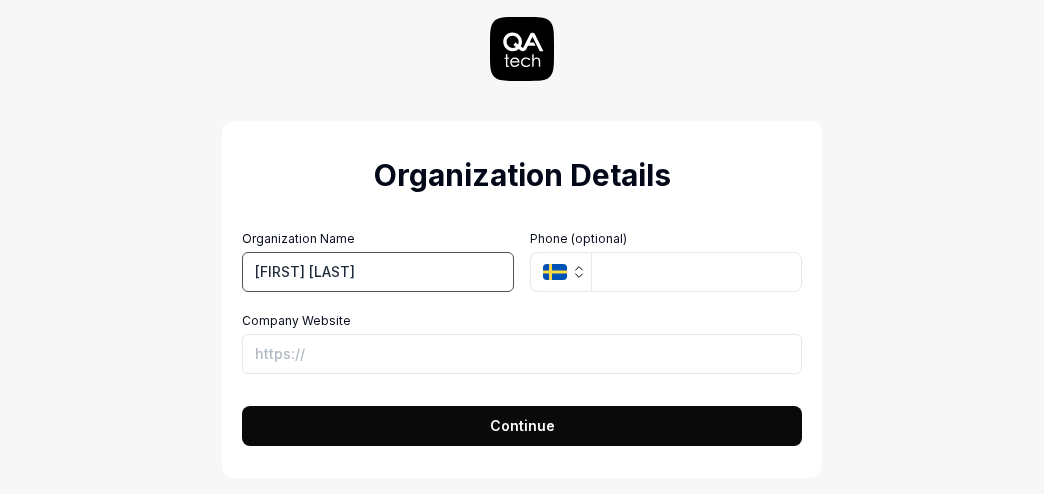 drag, startPoint x: 373, startPoint y: 277, endPoint x: 207, endPoint y: 267, distance: 166.30093 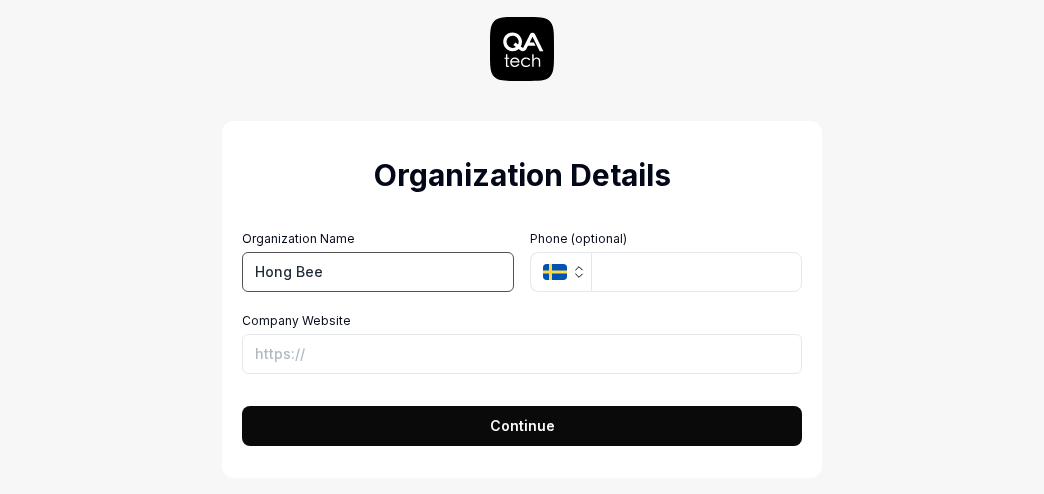 type on "Hong Bee" 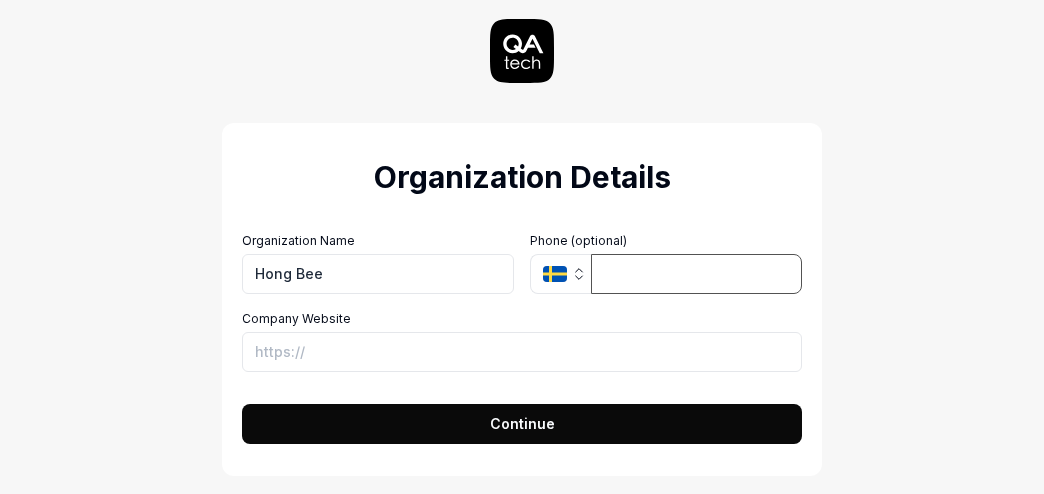 click at bounding box center [696, 274] 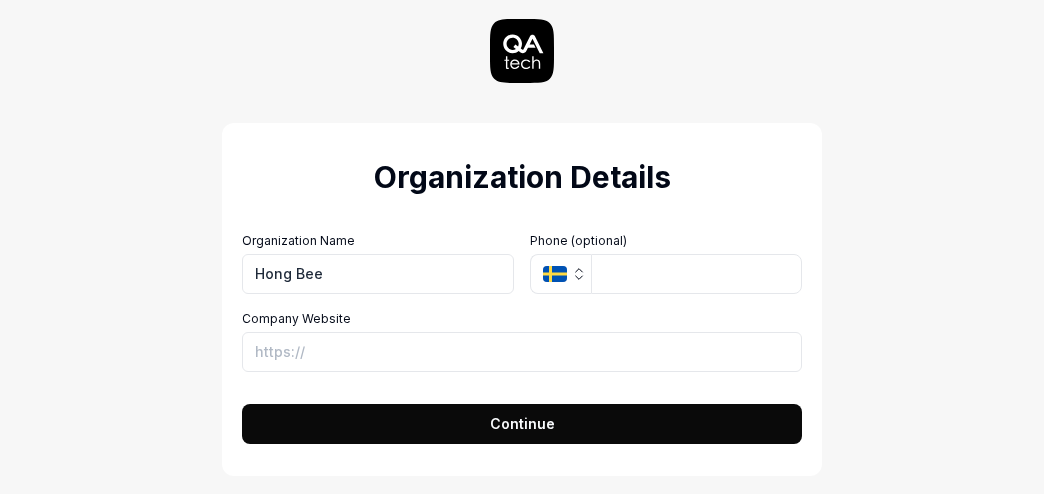 click 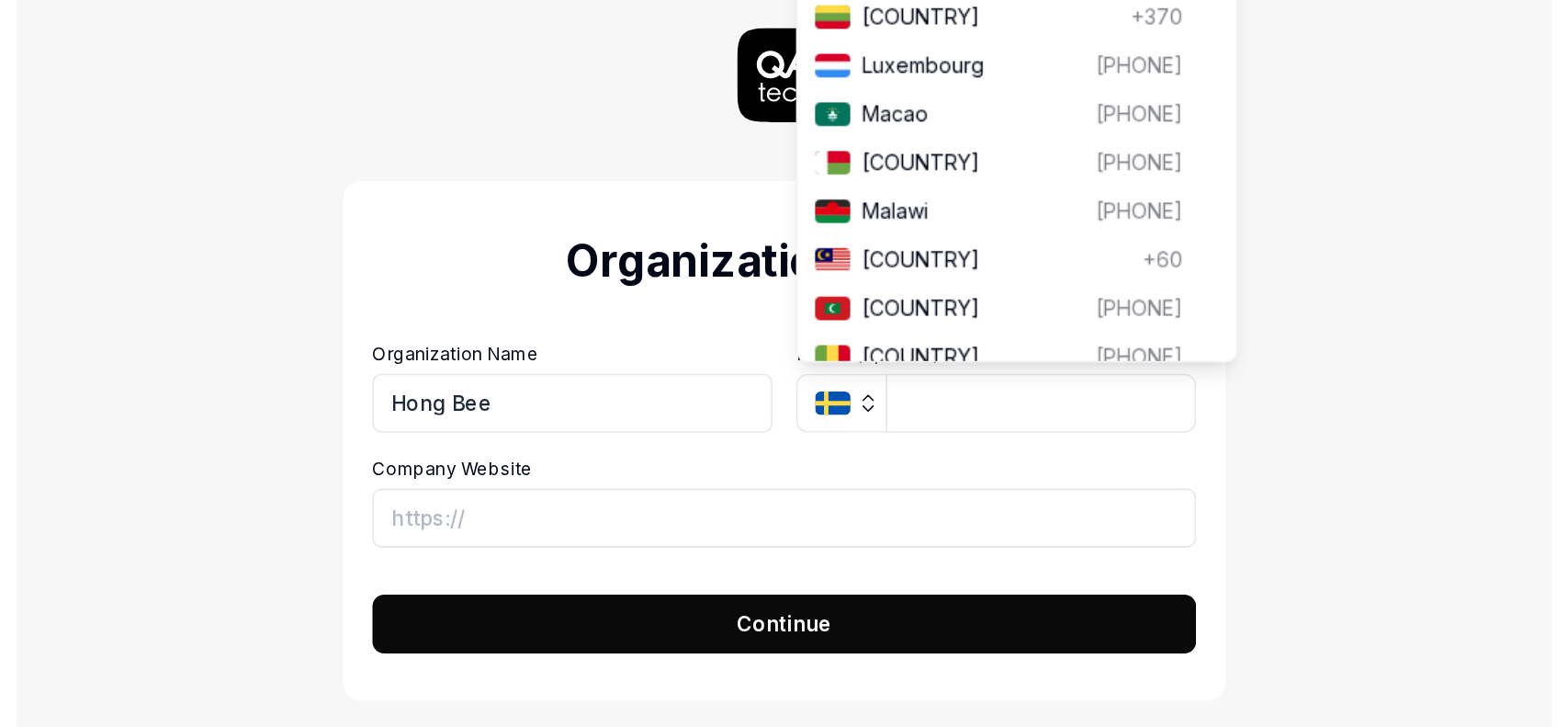 scroll, scrollTop: 3952, scrollLeft: 0, axis: vertical 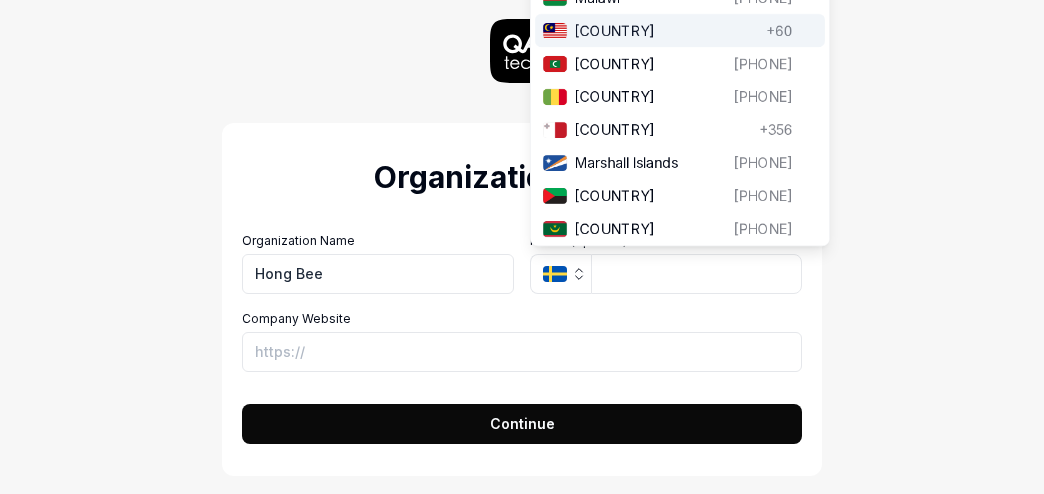click on "[COUNTRY]" at bounding box center (666, 30) 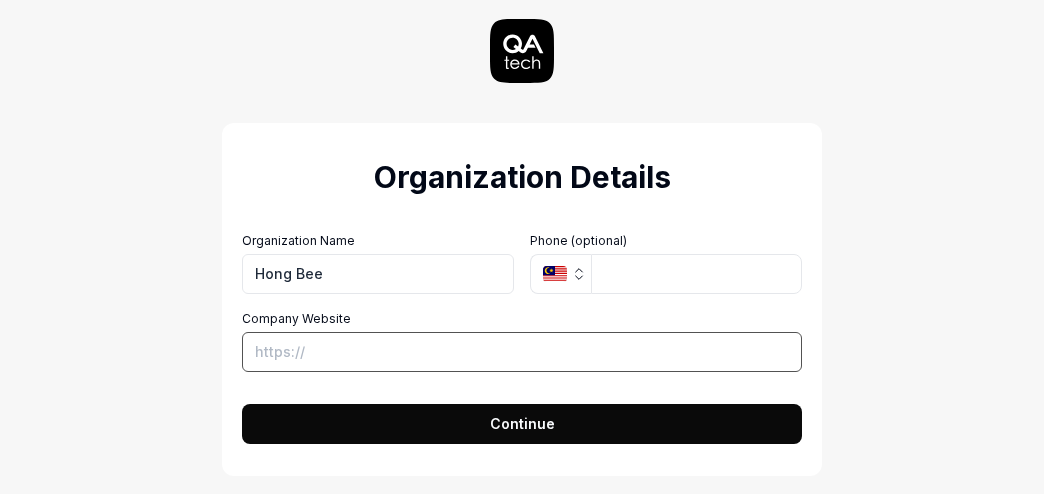click on "Company Website" at bounding box center (522, 352) 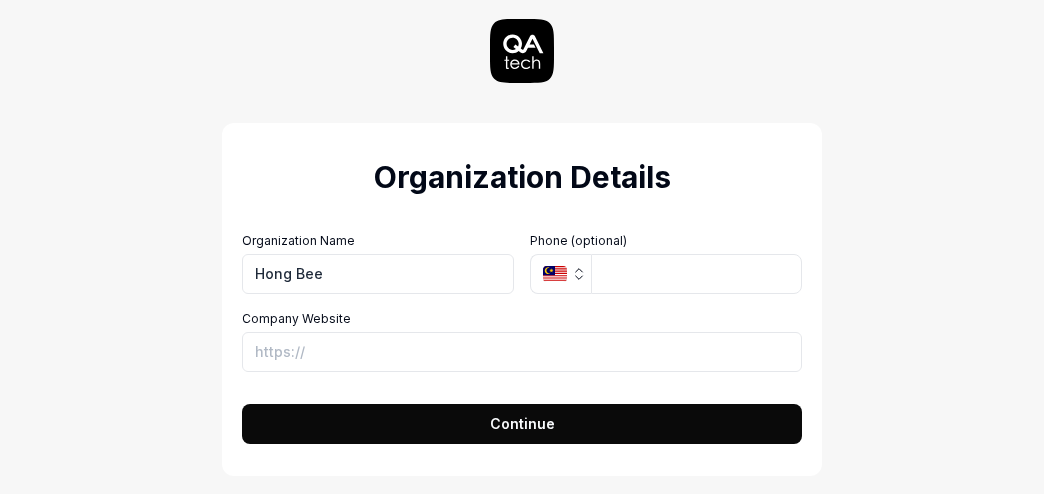 click on "Company Website" at bounding box center [522, 319] 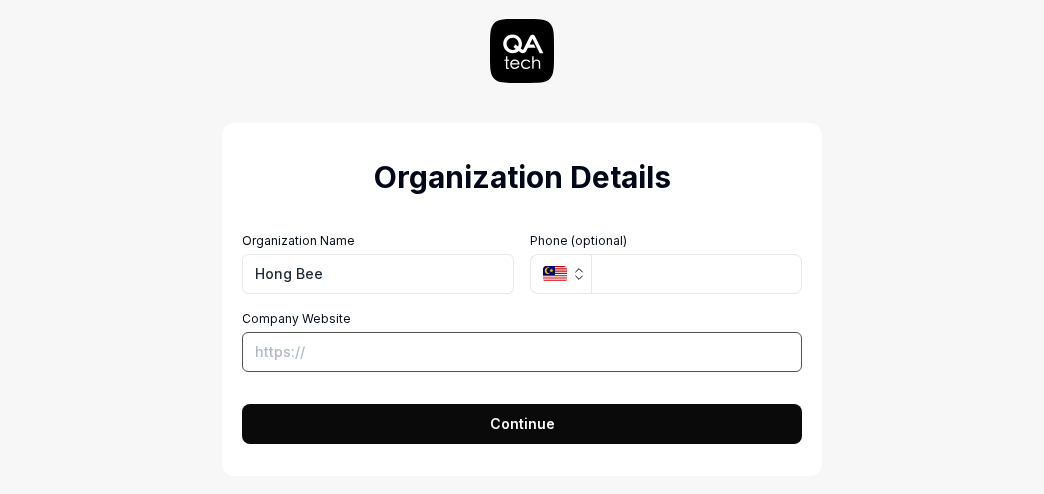 click on "Company Website" at bounding box center (522, 352) 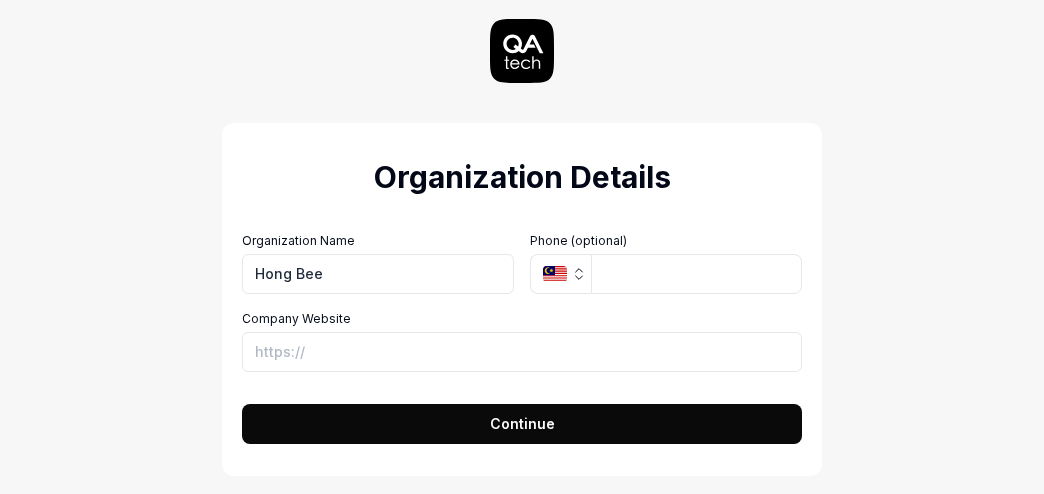 click on "Continue" at bounding box center [522, 423] 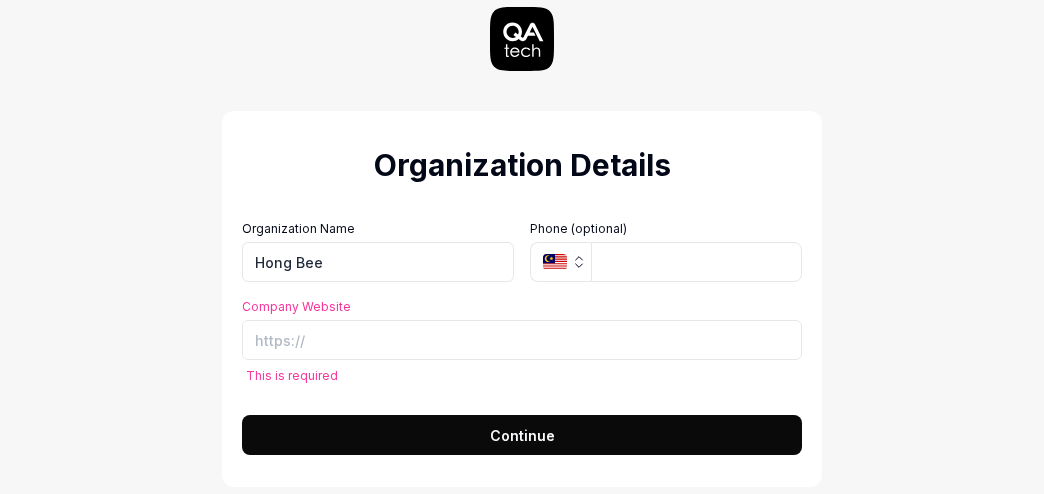 click on "Organization Details Organization Name [ORGNAME] Organization Logo (Square minimum 256x256px) Click to upload or drag and drop SVG, PNG, JPG or GIF Phone (optional) MY Company Website This is required Continue" at bounding box center [522, 247] 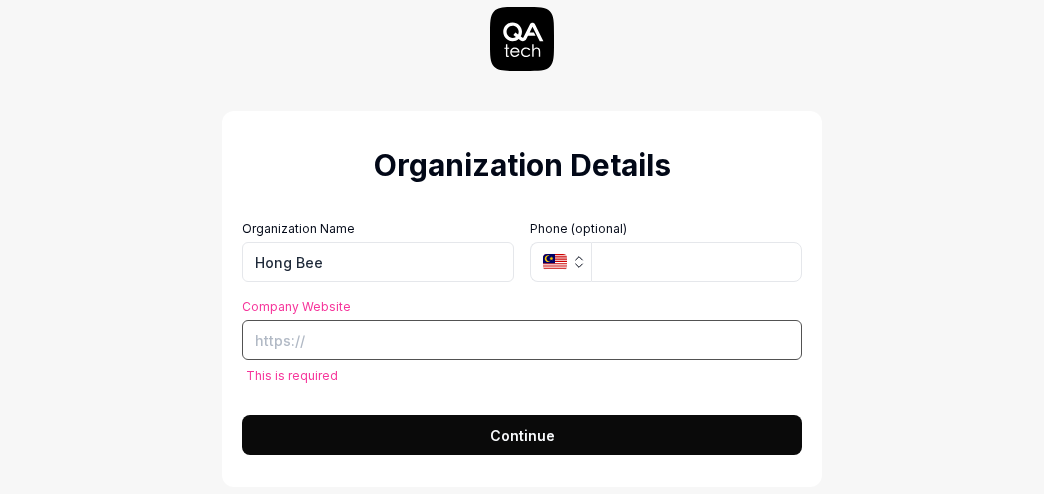 click on "Company Website" at bounding box center (522, 340) 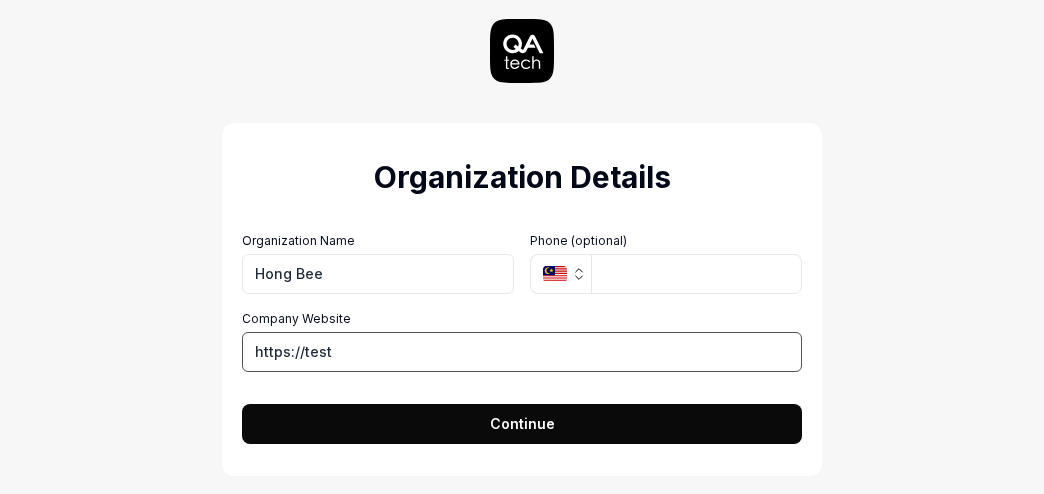 type on "https://test" 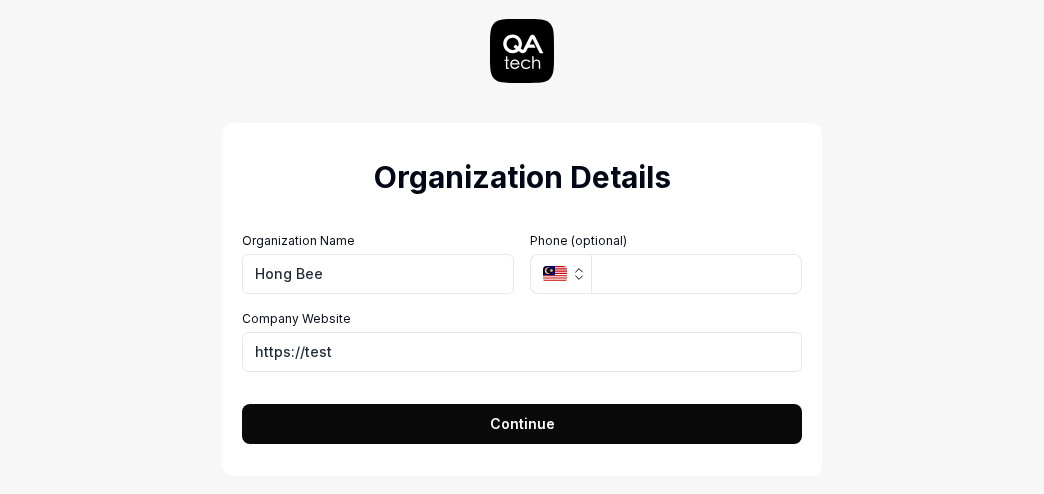 click on "Continue" at bounding box center [522, 423] 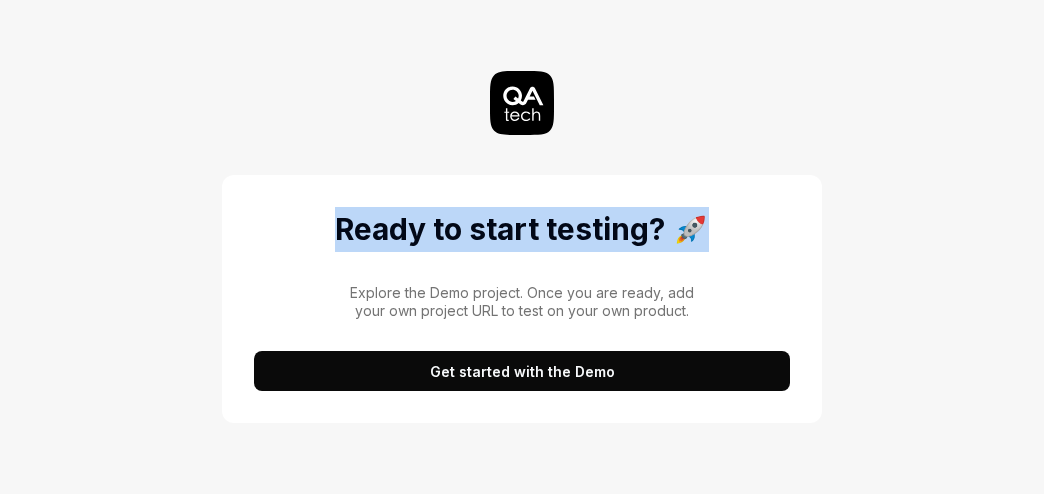 drag, startPoint x: 340, startPoint y: 230, endPoint x: 791, endPoint y: 236, distance: 451.03992 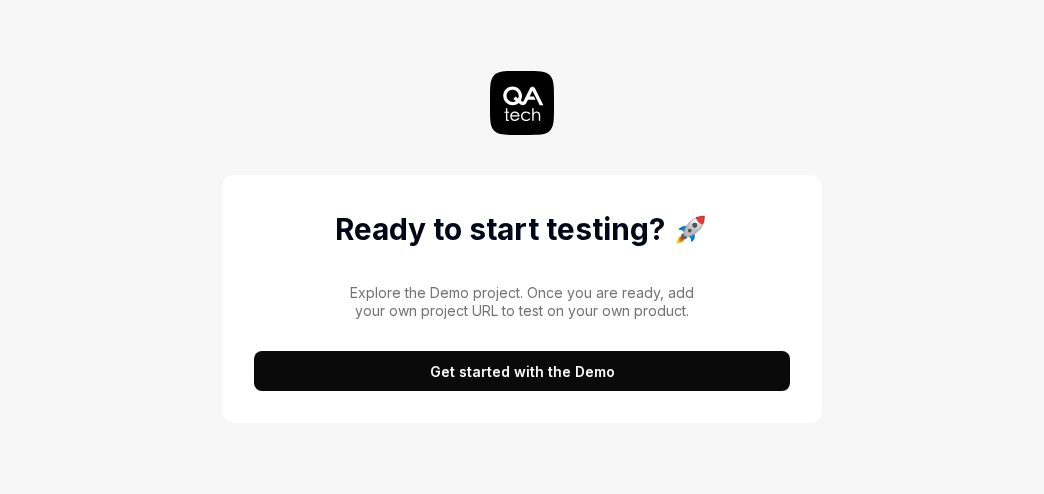 drag, startPoint x: 775, startPoint y: 283, endPoint x: 667, endPoint y: 303, distance: 109.83624 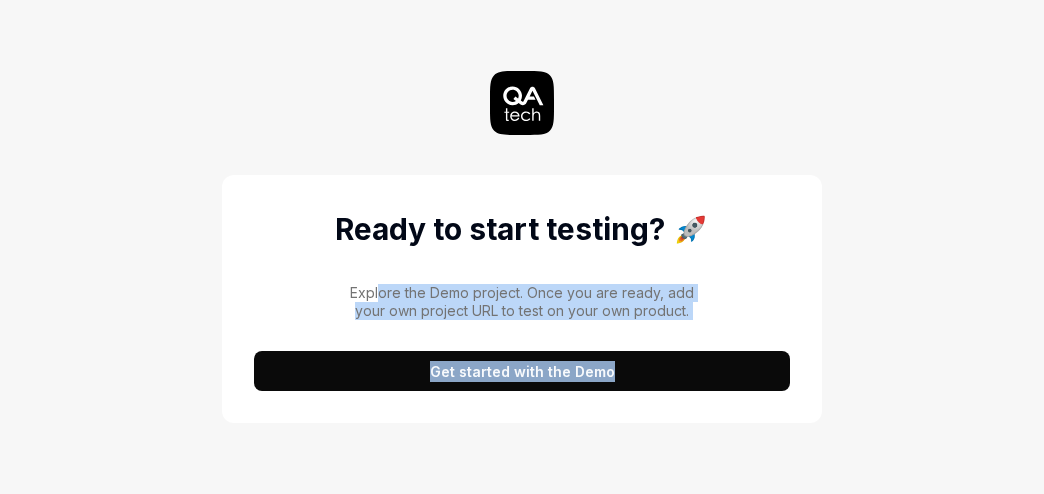 drag, startPoint x: 380, startPoint y: 294, endPoint x: 726, endPoint y: 327, distance: 347.57013 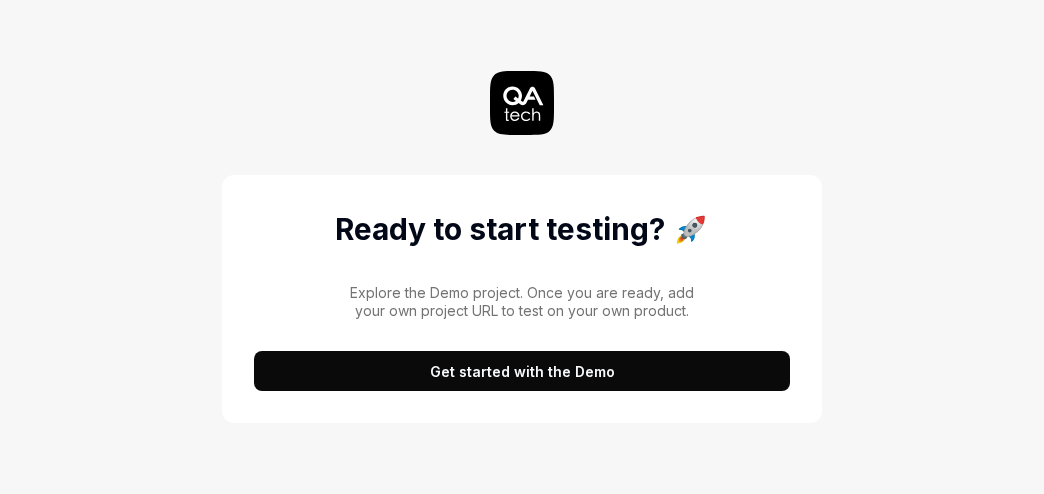 click on "Get started with the Demo" at bounding box center [522, 371] 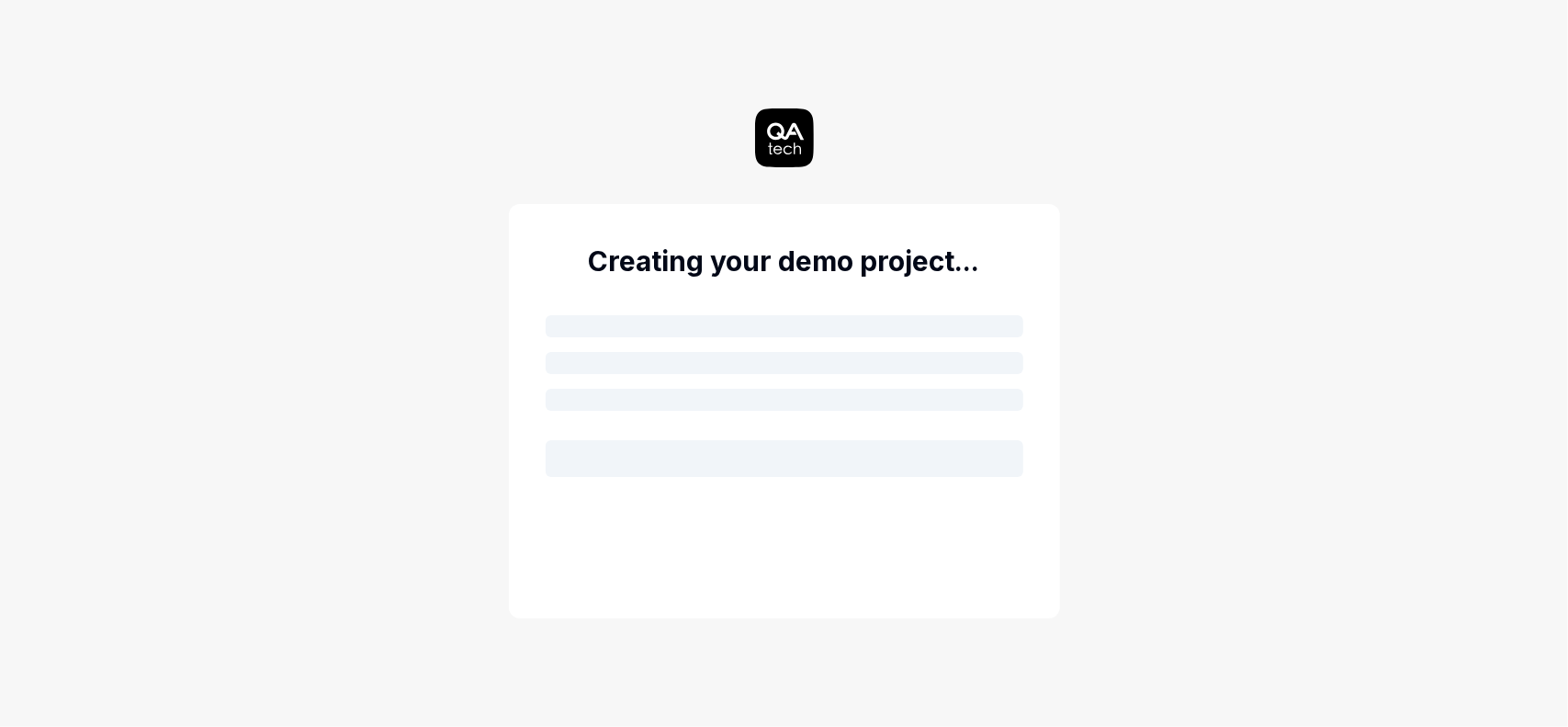 click on "Creating your demo project..." at bounding box center (784, 261) 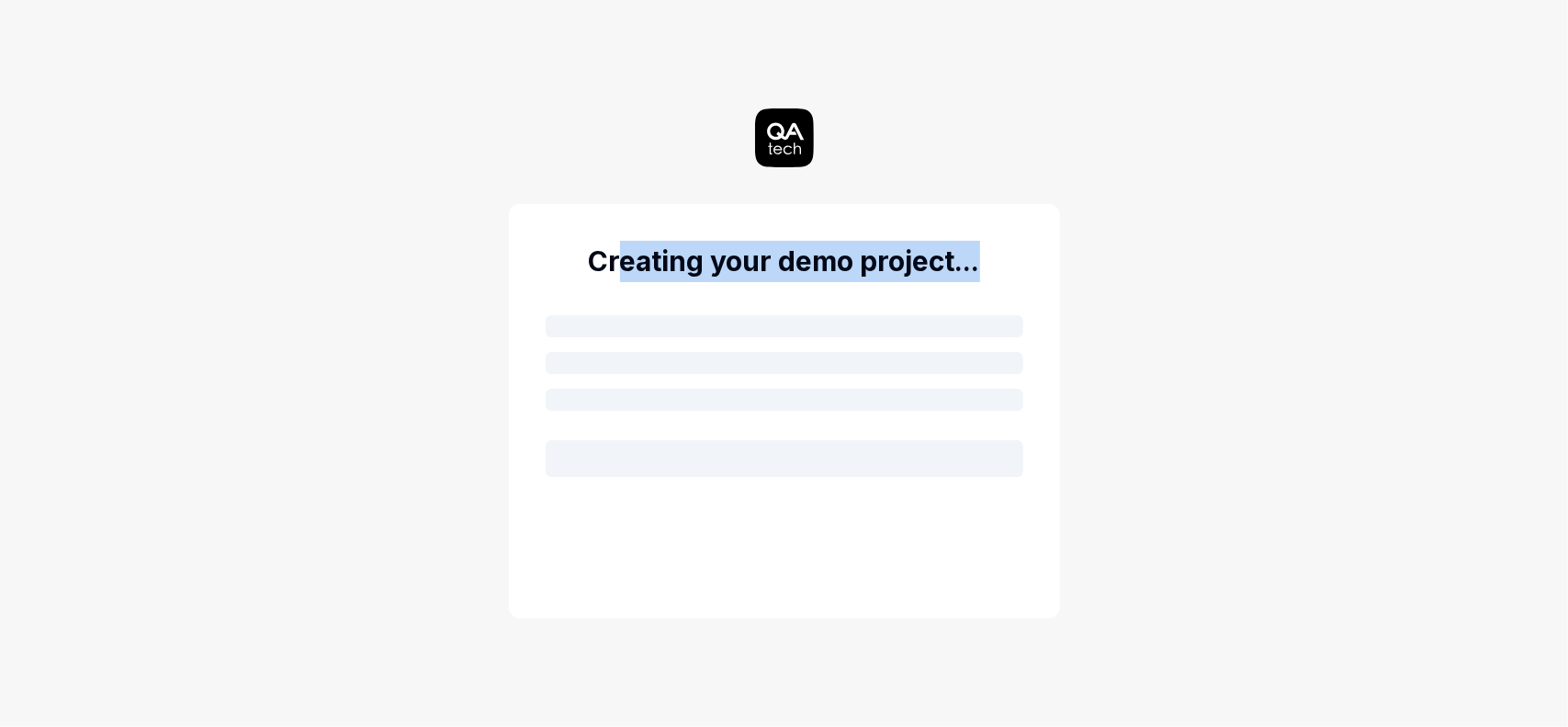 drag, startPoint x: 619, startPoint y: 278, endPoint x: 1145, endPoint y: 286, distance: 526.0608 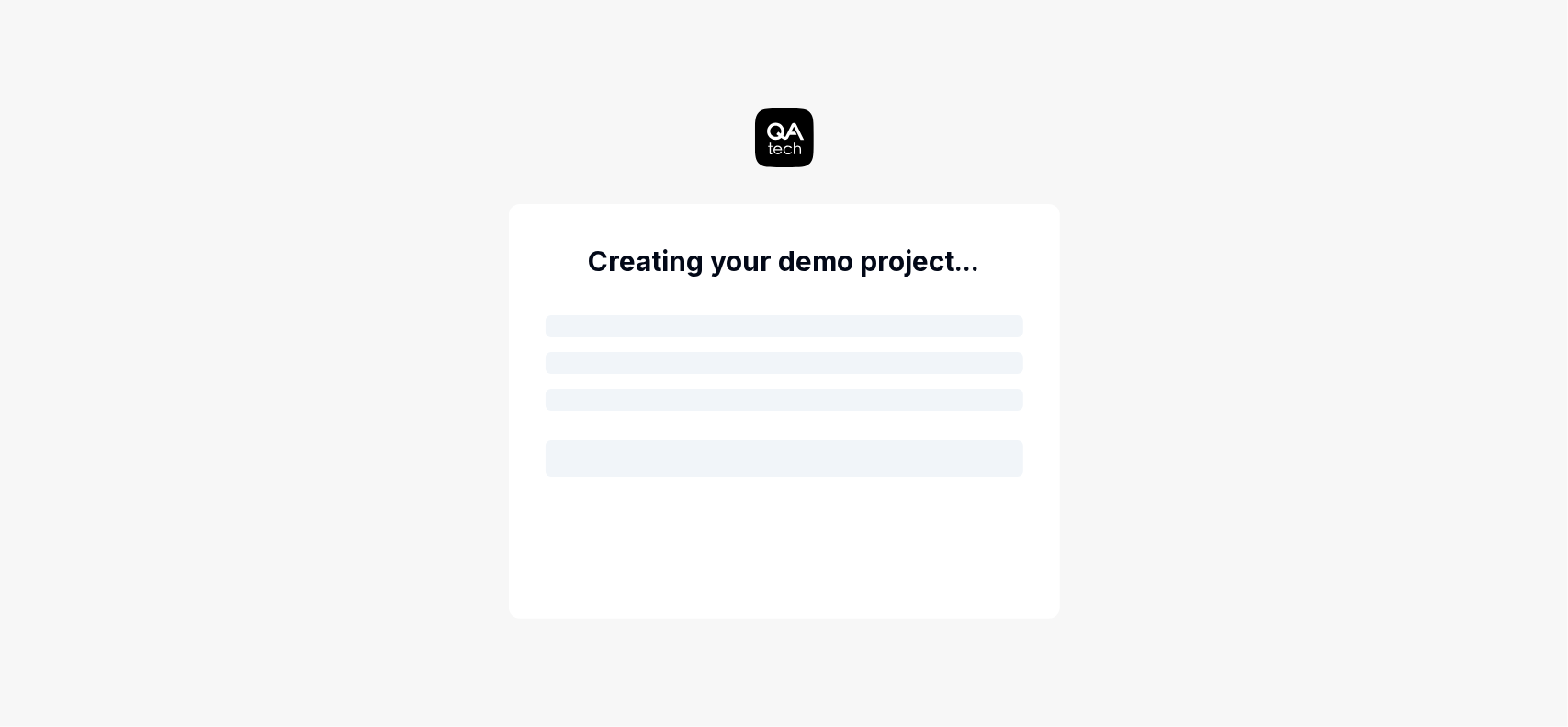 click on "Creating your demo project..." at bounding box center (784, 363) 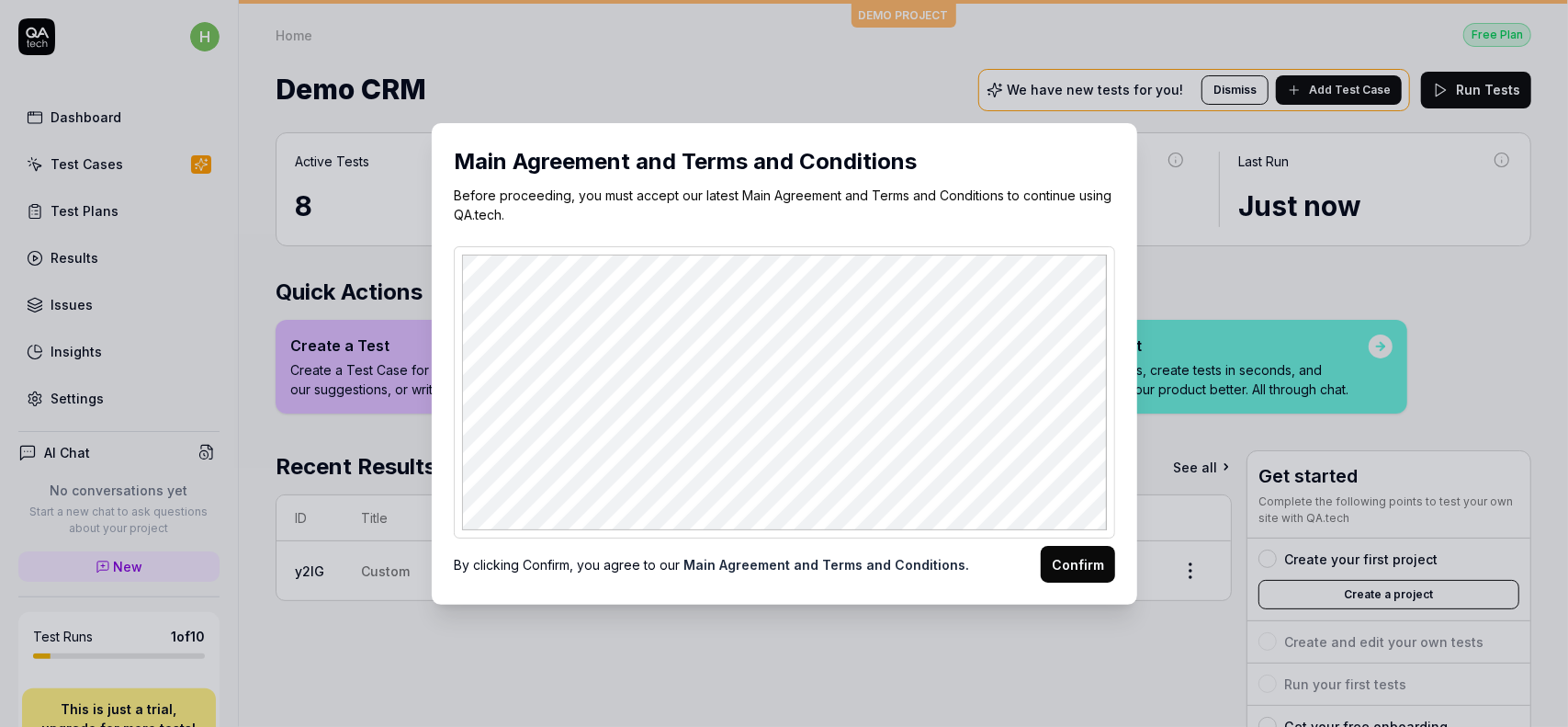 scroll, scrollTop: 0, scrollLeft: 0, axis: both 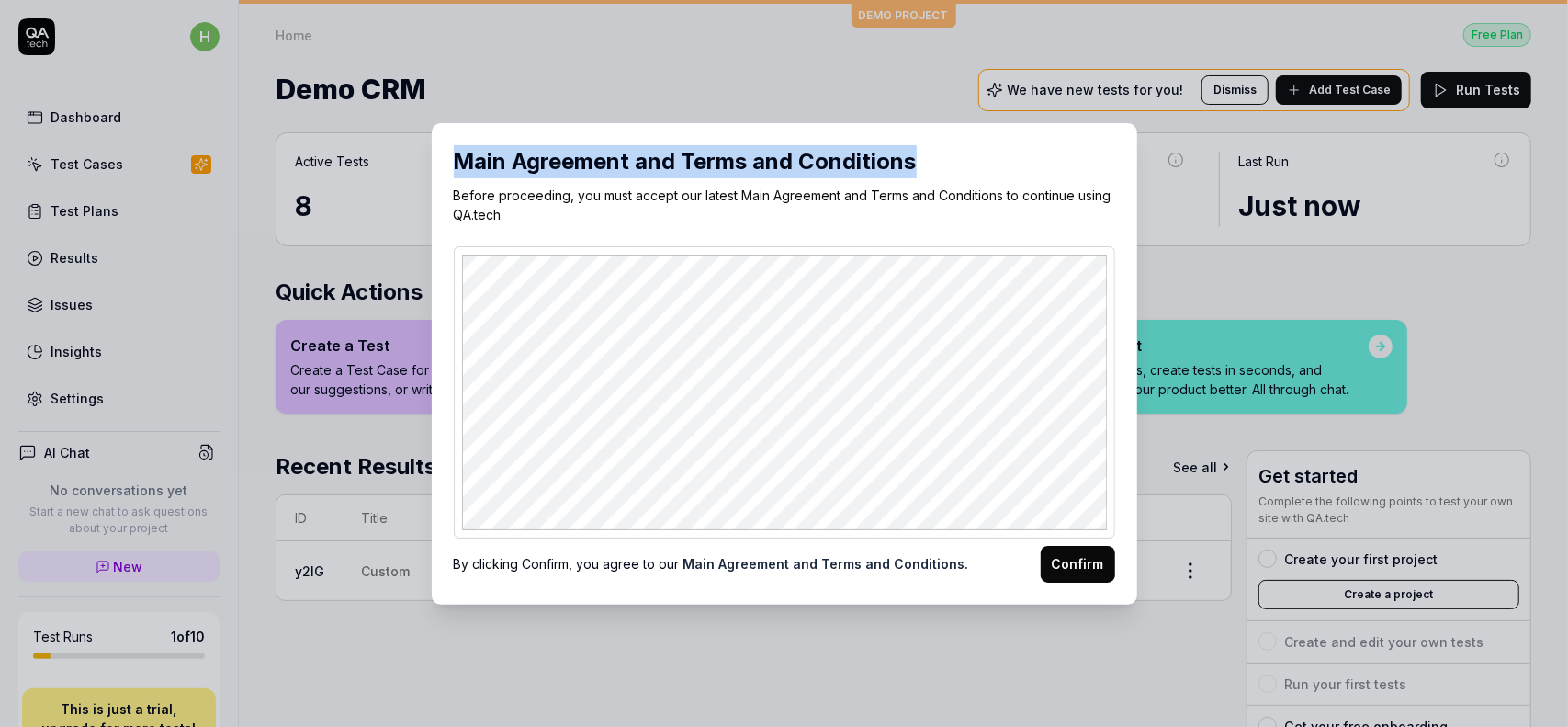 drag, startPoint x: 452, startPoint y: 166, endPoint x: 981, endPoint y: 181, distance: 529.21262 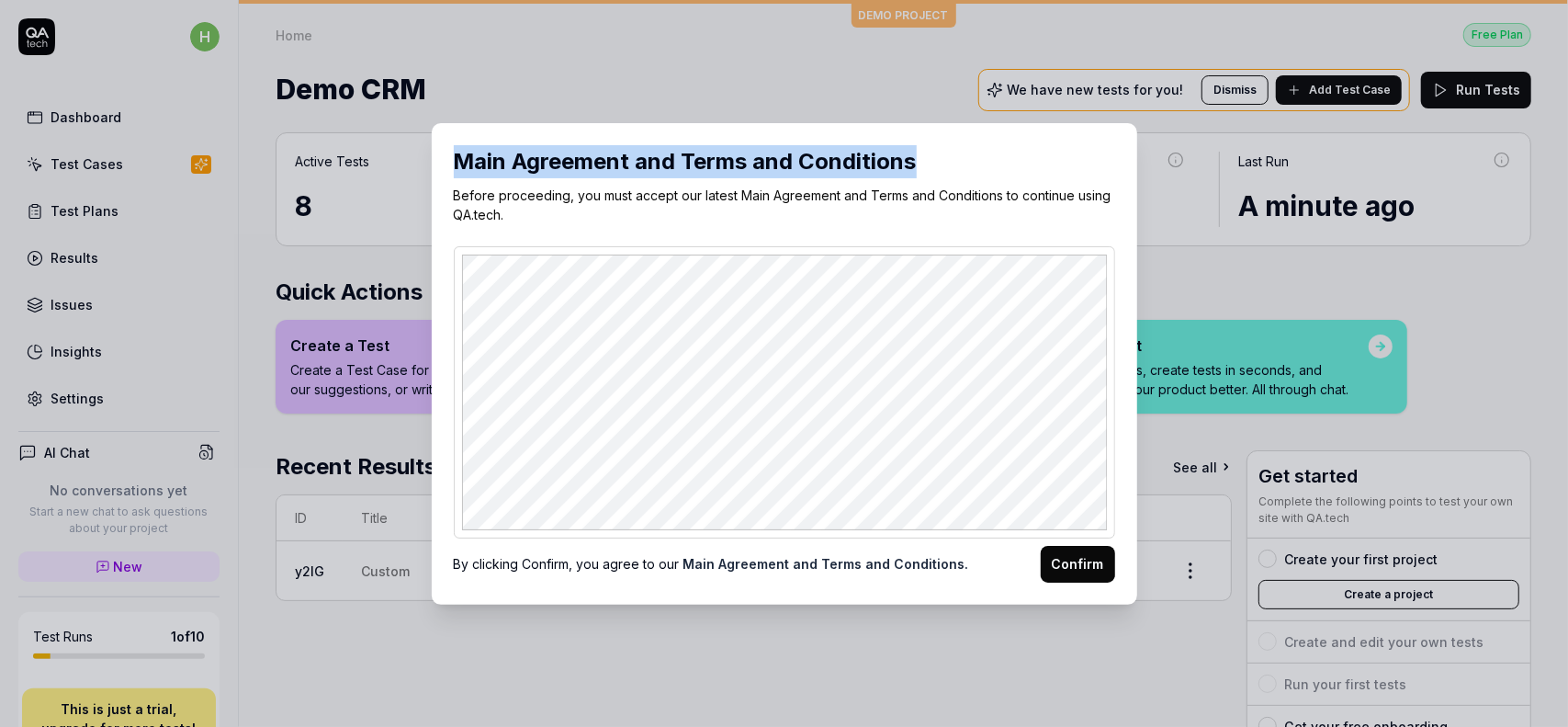 click on "Confirm" at bounding box center [1077, 564] 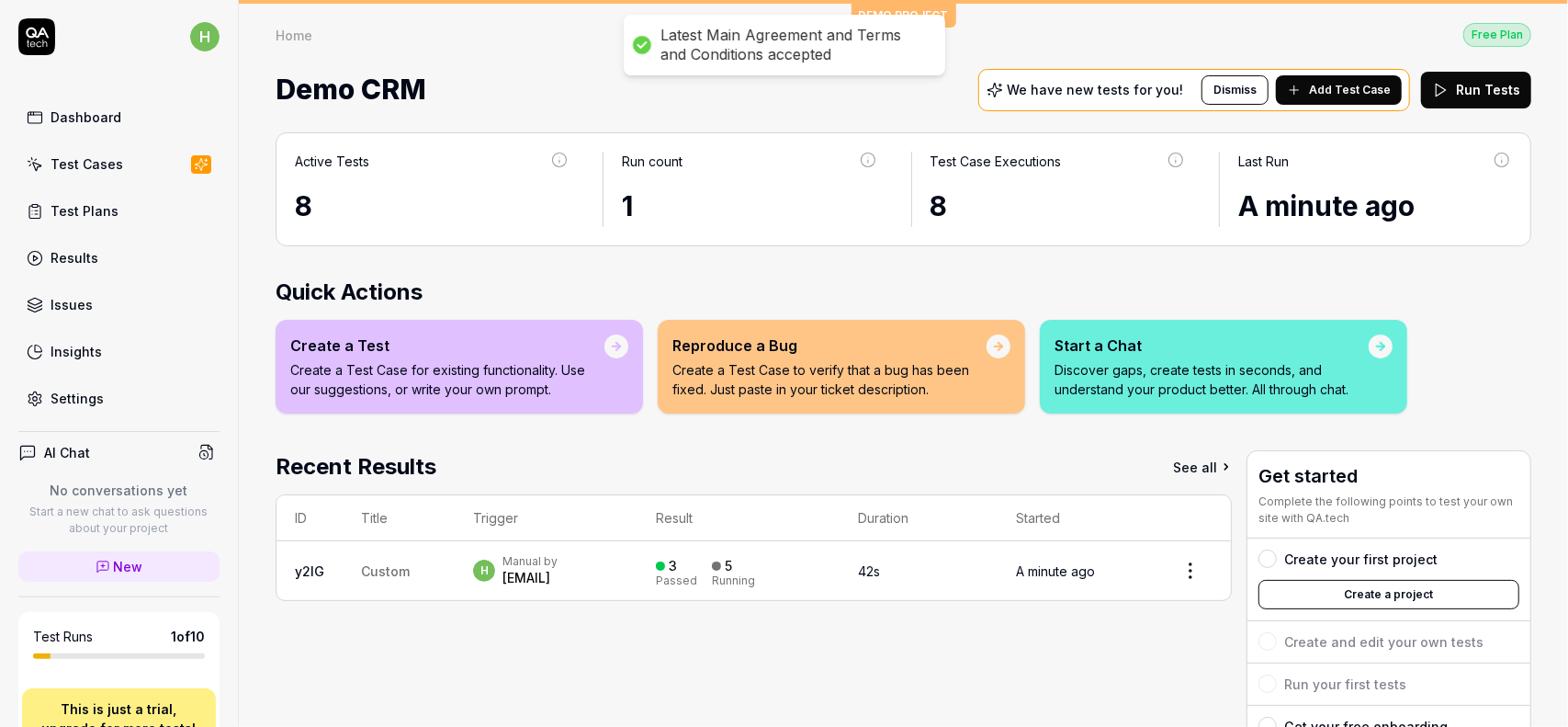 click on "Home Free Plan Home Free Plan Demo CRM We have new tests for you! Dismiss Add Test Case Run Tests" at bounding box center [903, 59] 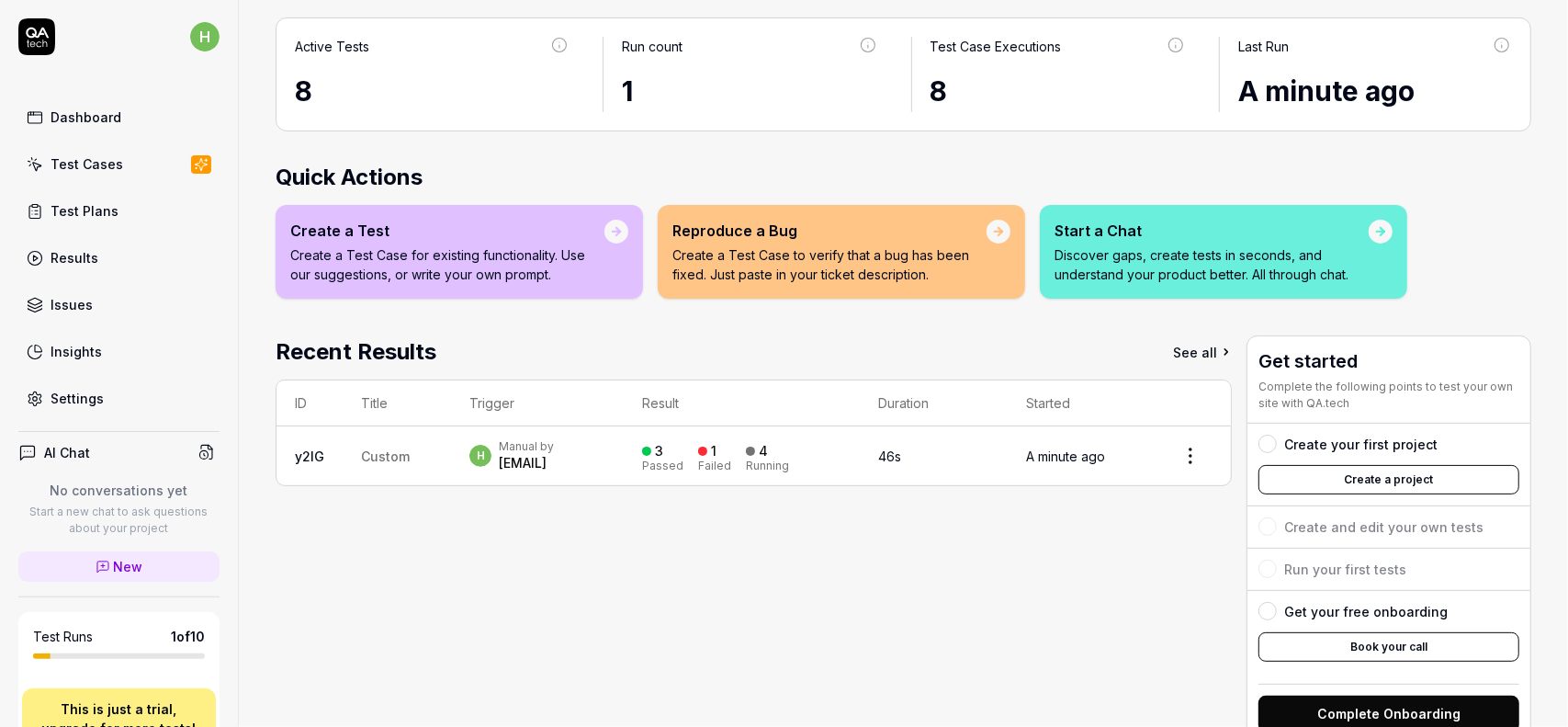 scroll, scrollTop: 165, scrollLeft: 0, axis: vertical 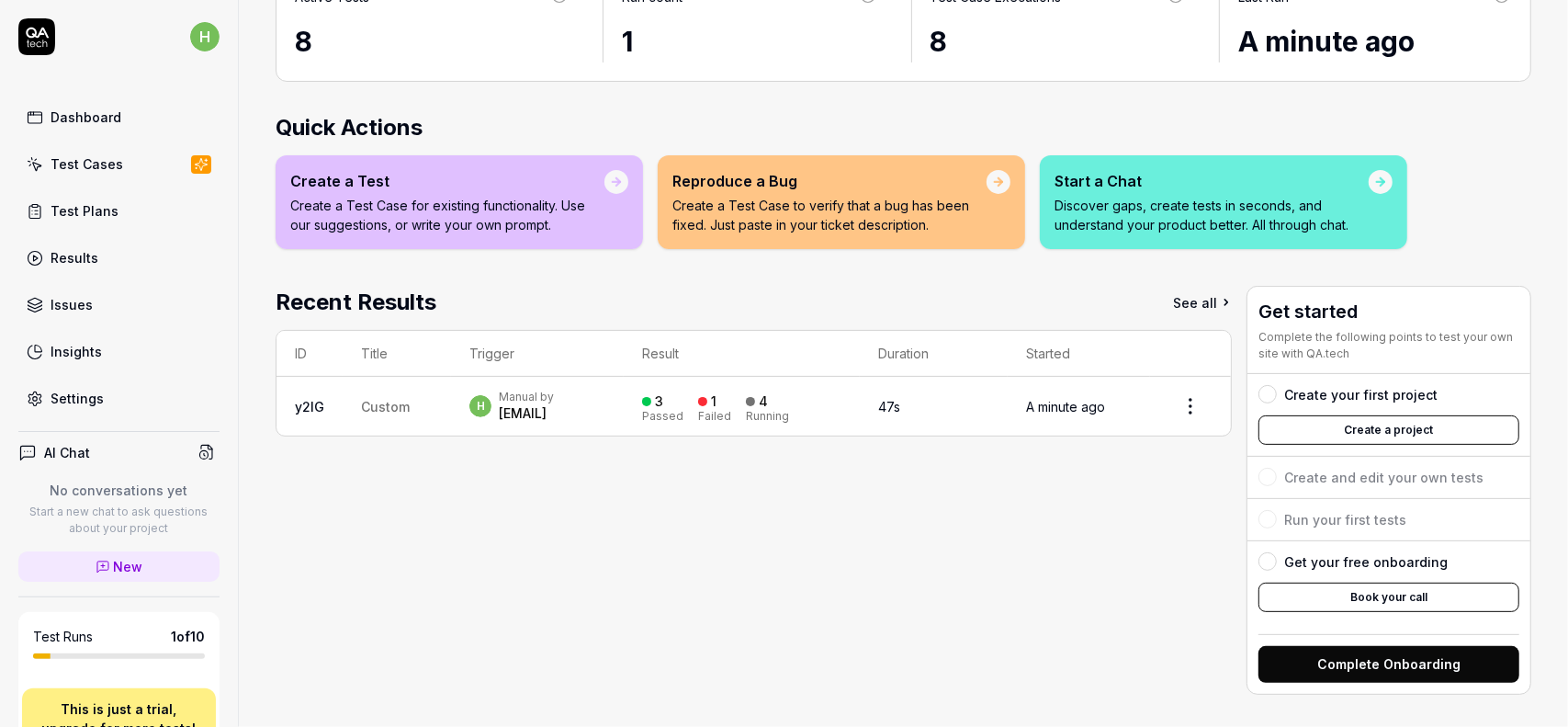 click on "Recent Results See all ID Title Trigger Result Duration Started y2IG Custom h Manual by [EMAIL] 3 Passed 1 Failed 4 Running 47s A minute ago" at bounding box center (753, 490) 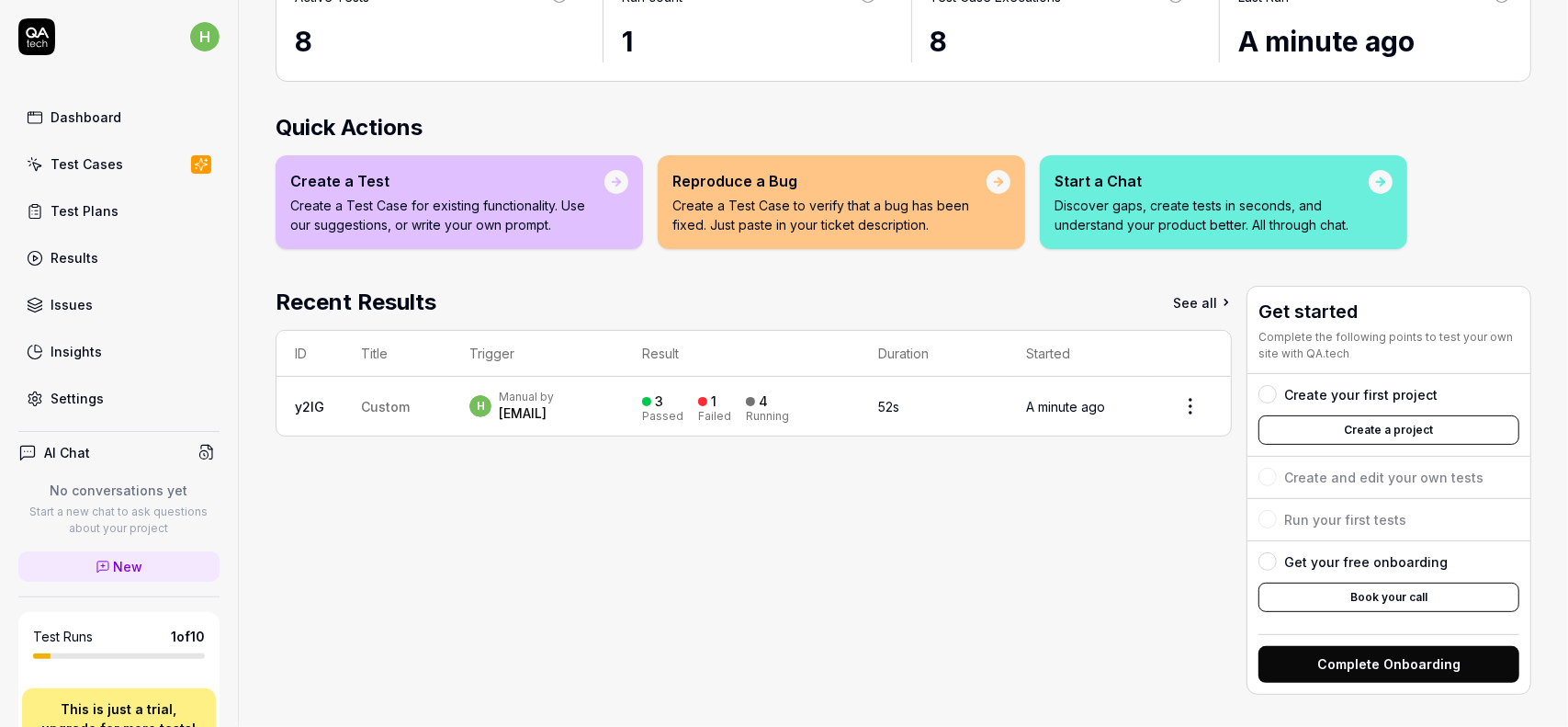 click on "Recent Results See all ID Title Trigger Result Duration Started y2IG Custom h Manual by [EMAIL] 3 Passed 1 Failed 4 Running 52s A minute ago" at bounding box center [753, 490] 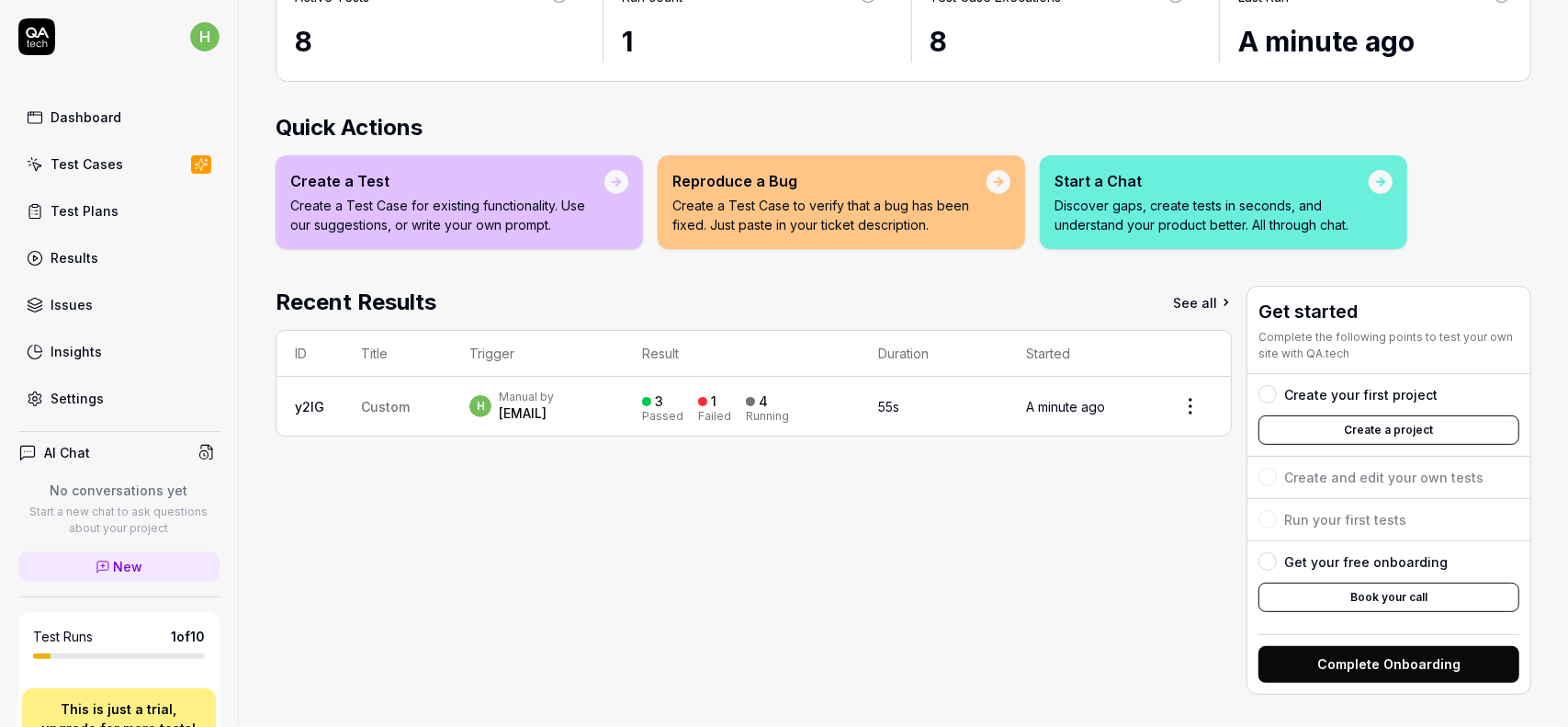 click on "Recent Results See all ID Title Trigger Result Duration Started y2IG Custom h Manual by [EMAIL] 3 Passed 1 Failed 4 Running 55s A minute ago" at bounding box center [753, 490] 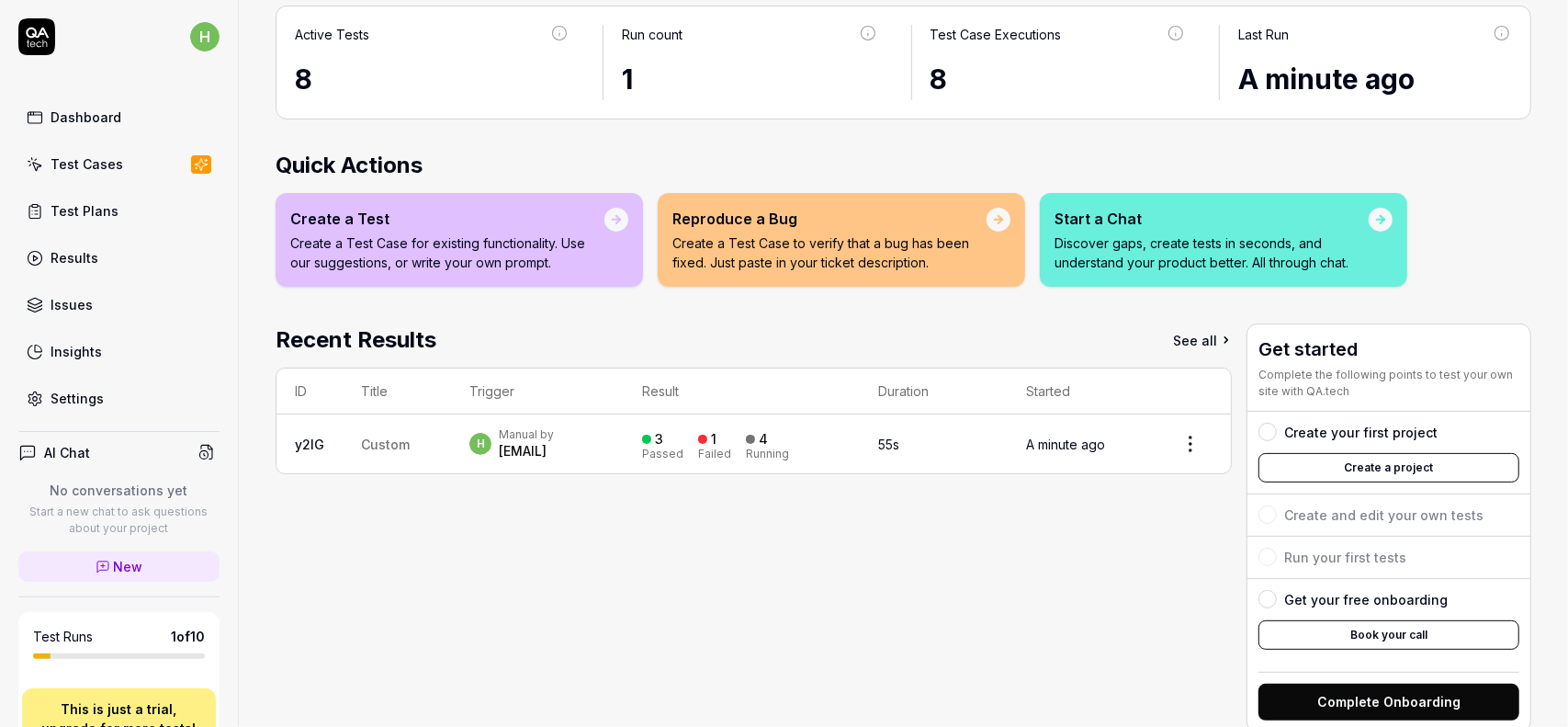 scroll, scrollTop: 0, scrollLeft: 0, axis: both 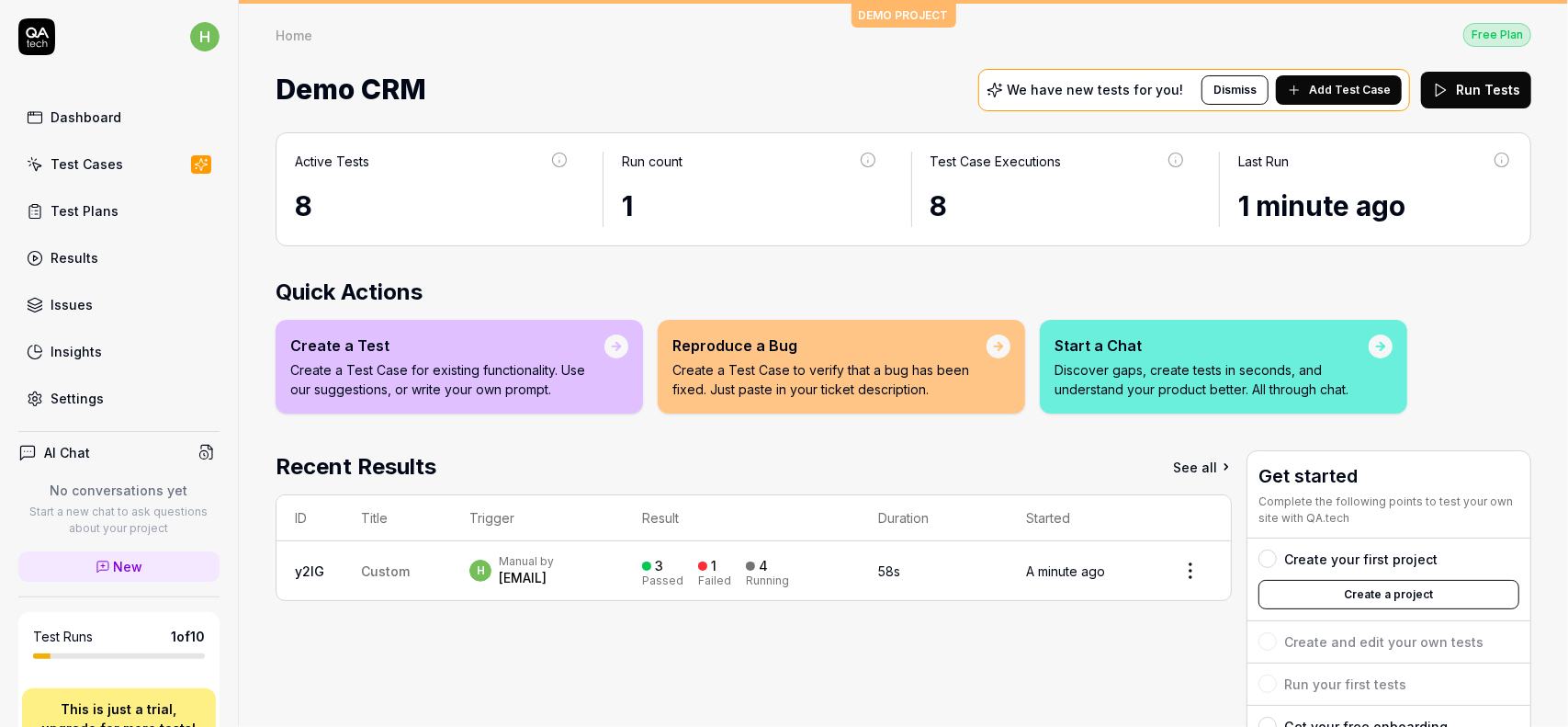 click on "Free Plan" at bounding box center [1497, 35] 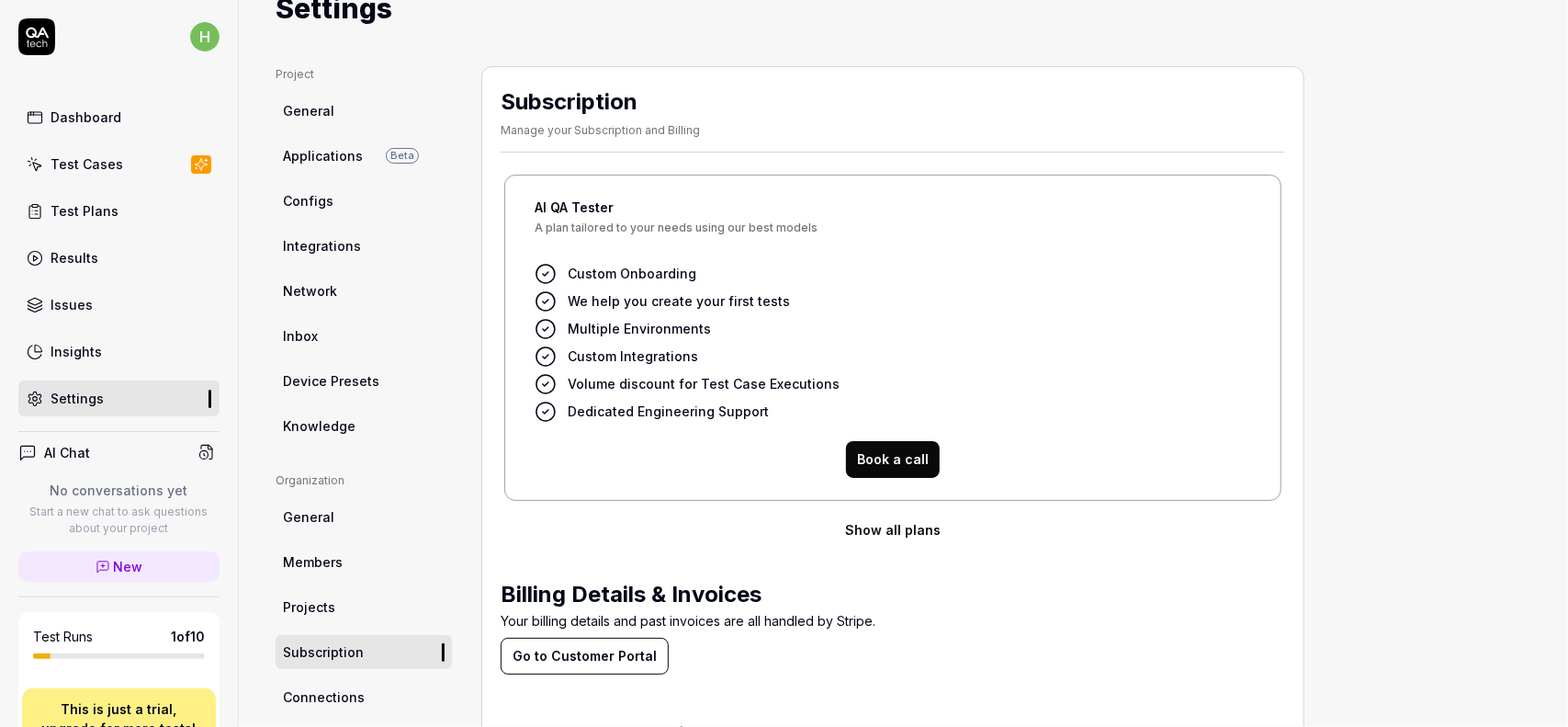 scroll, scrollTop: 92, scrollLeft: 0, axis: vertical 